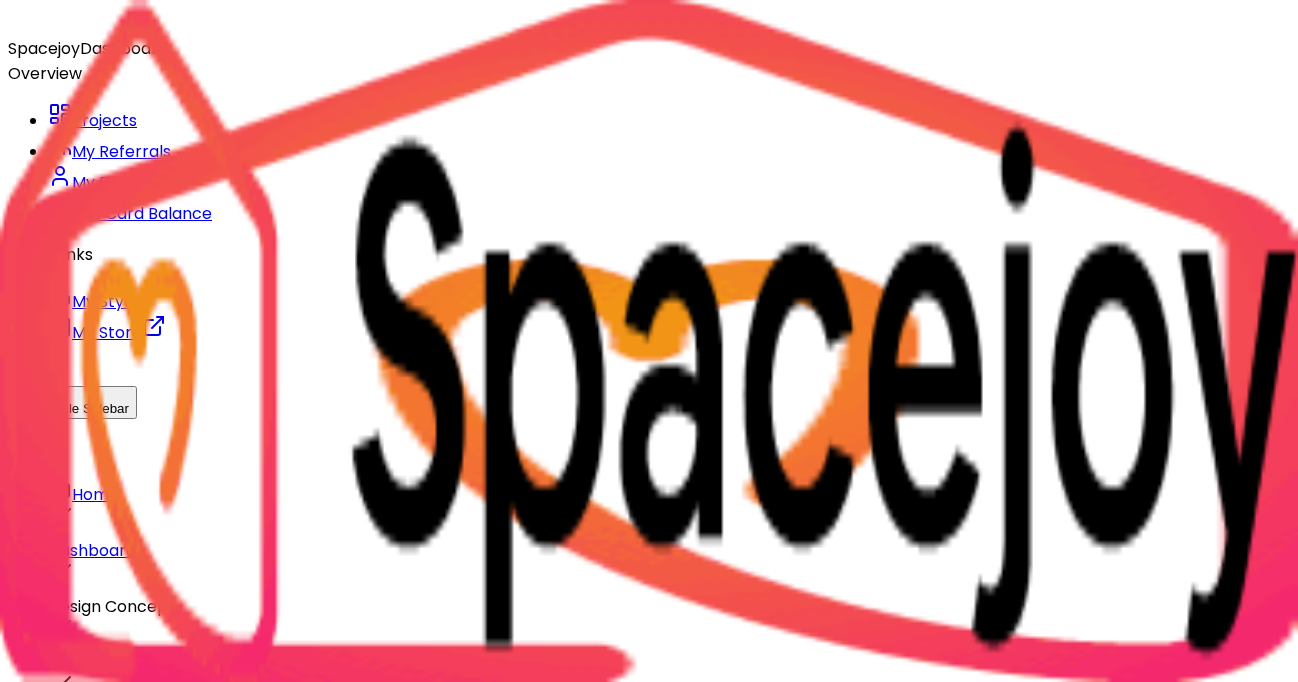 scroll, scrollTop: 0, scrollLeft: 0, axis: both 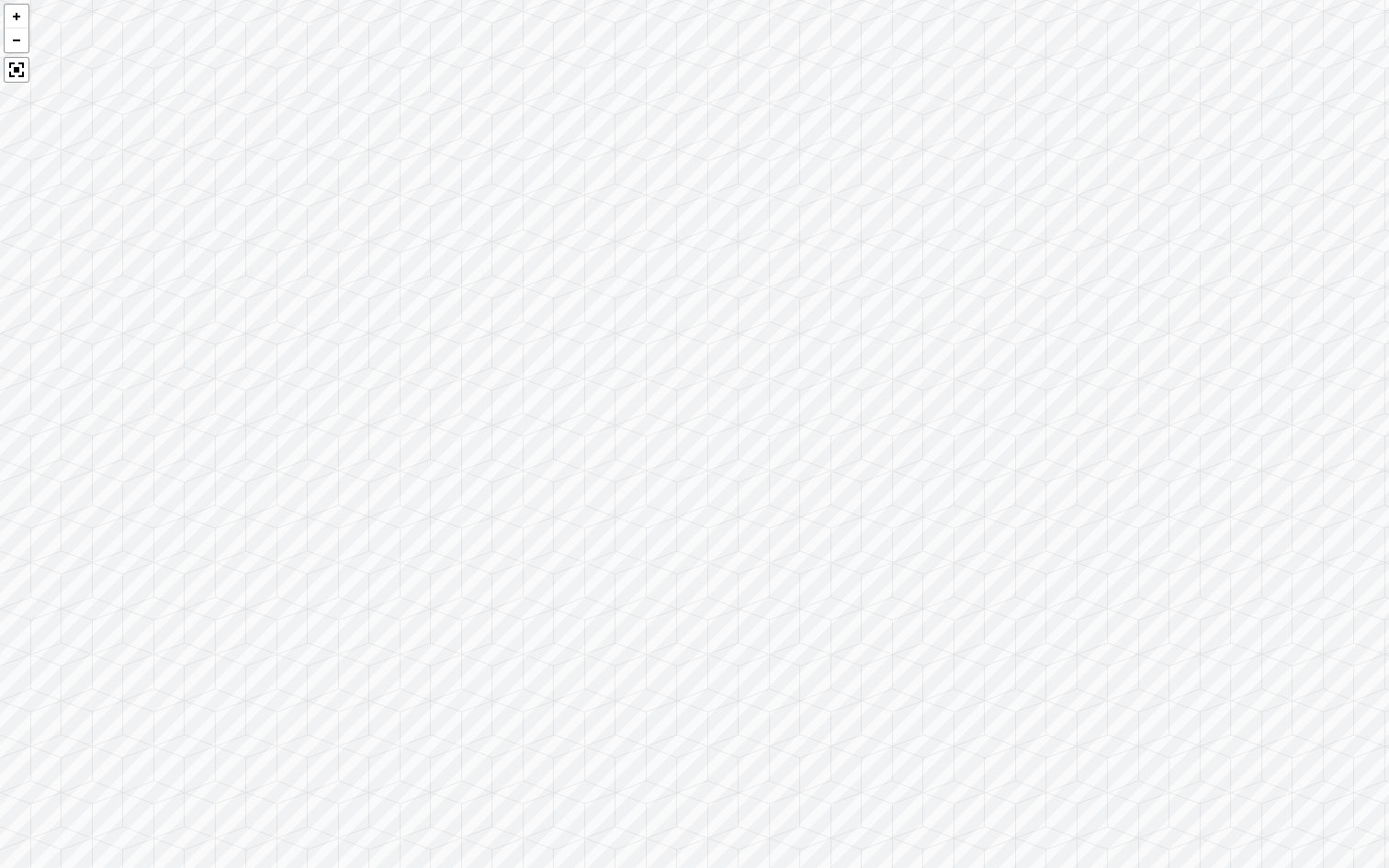 drag, startPoint x: 1006, startPoint y: 561, endPoint x: 1011, endPoint y: 387, distance: 174.07182 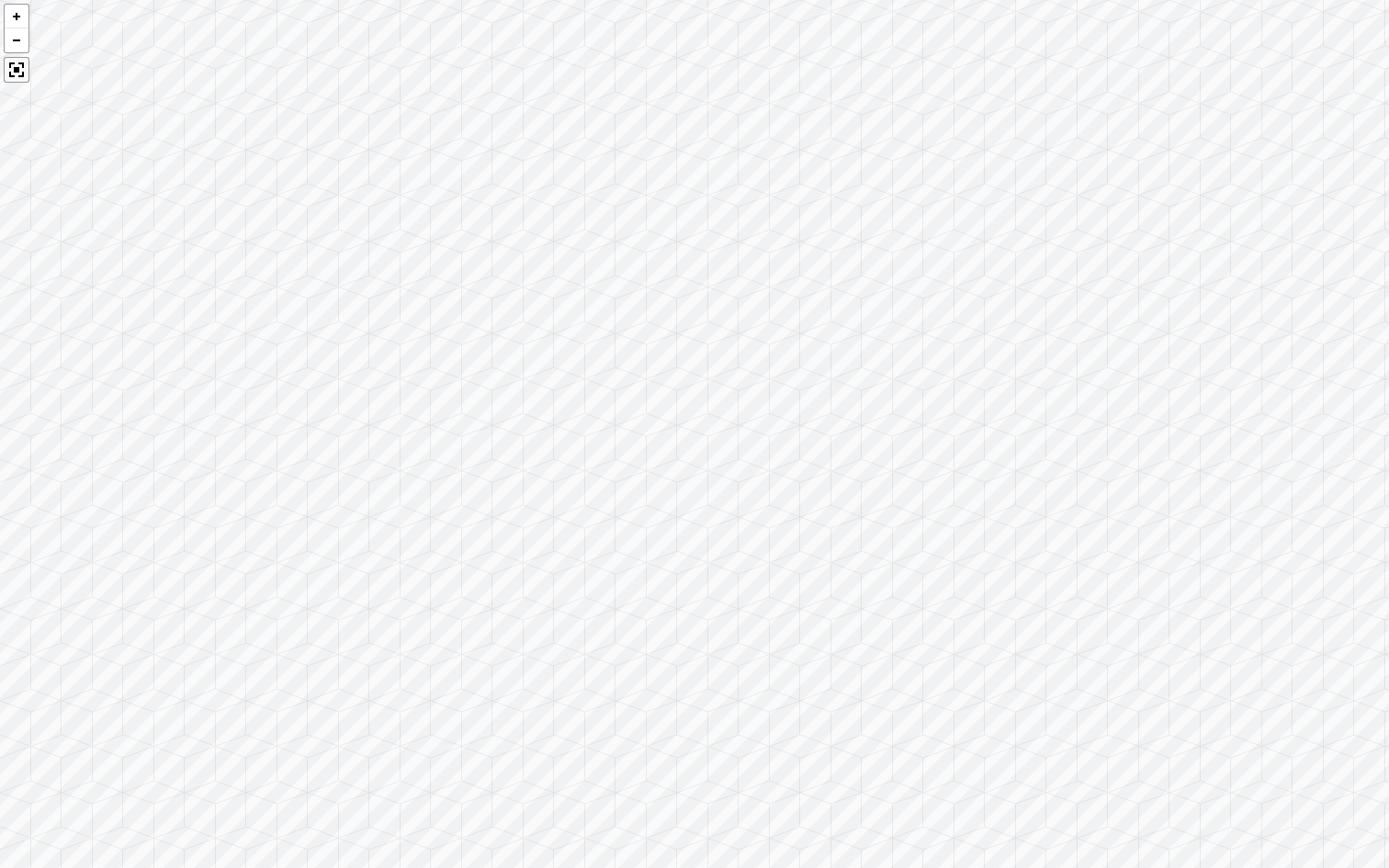 drag, startPoint x: 54, startPoint y: 59, endPoint x: 11, endPoint y: 58, distance: 43.011626 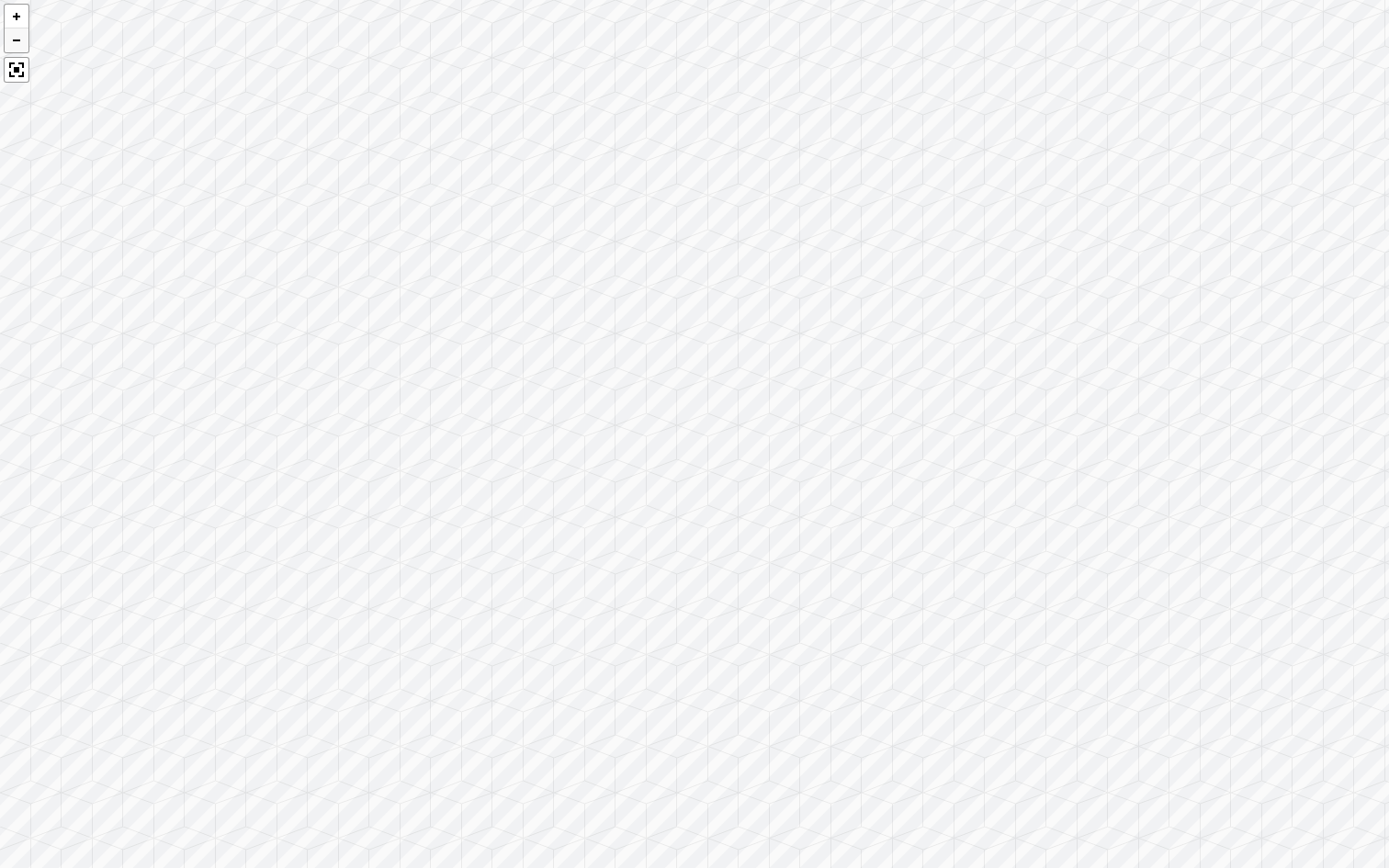 click at bounding box center [17, 39] 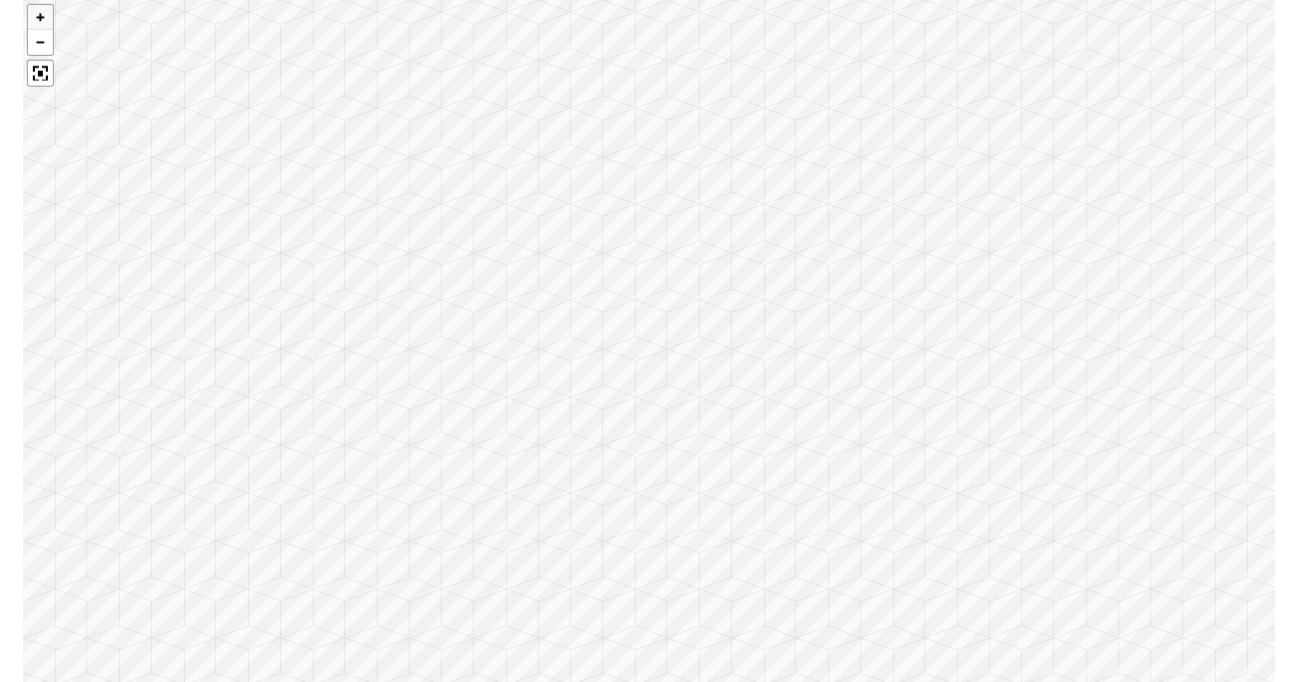 scroll, scrollTop: 2139, scrollLeft: 0, axis: vertical 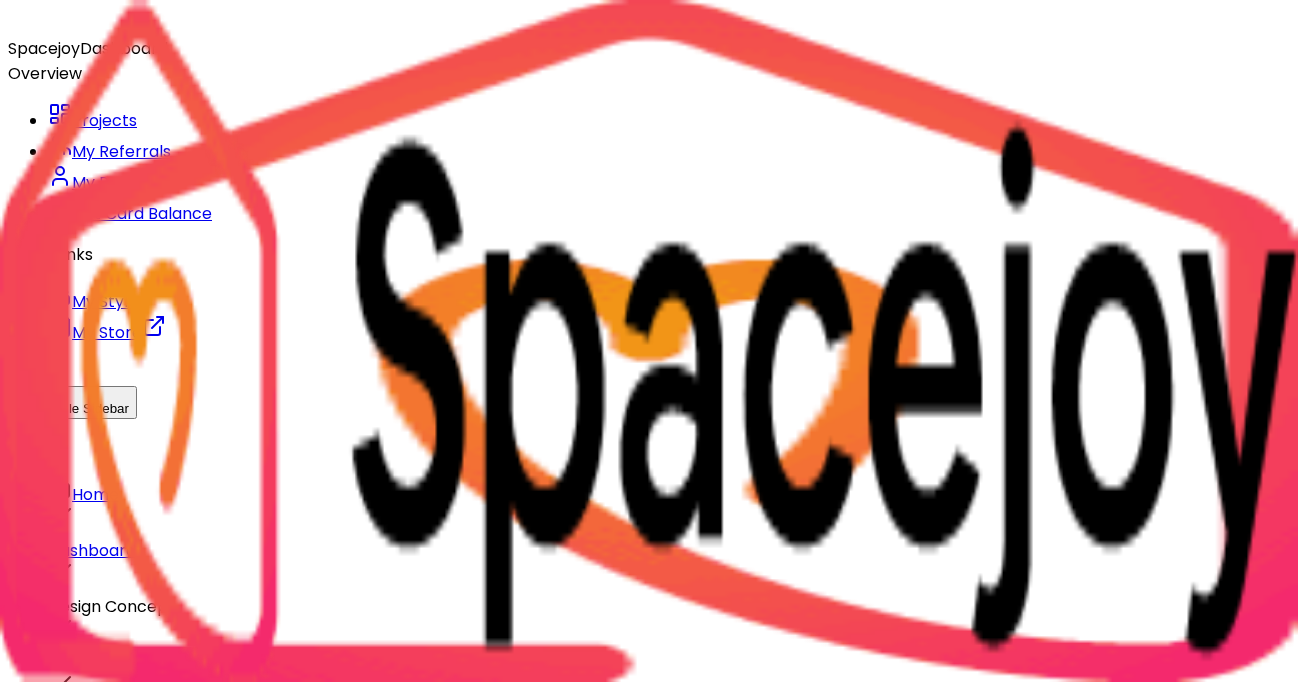 click at bounding box center [24, 787] 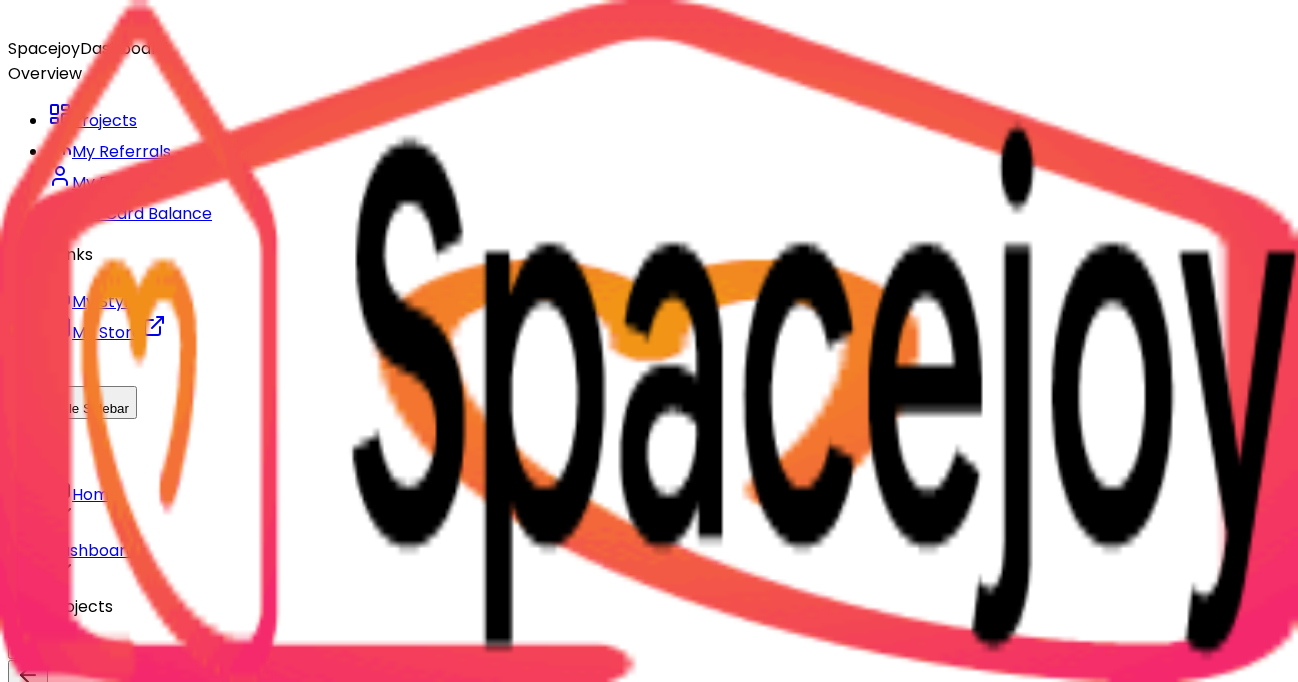 scroll, scrollTop: 2155, scrollLeft: 0, axis: vertical 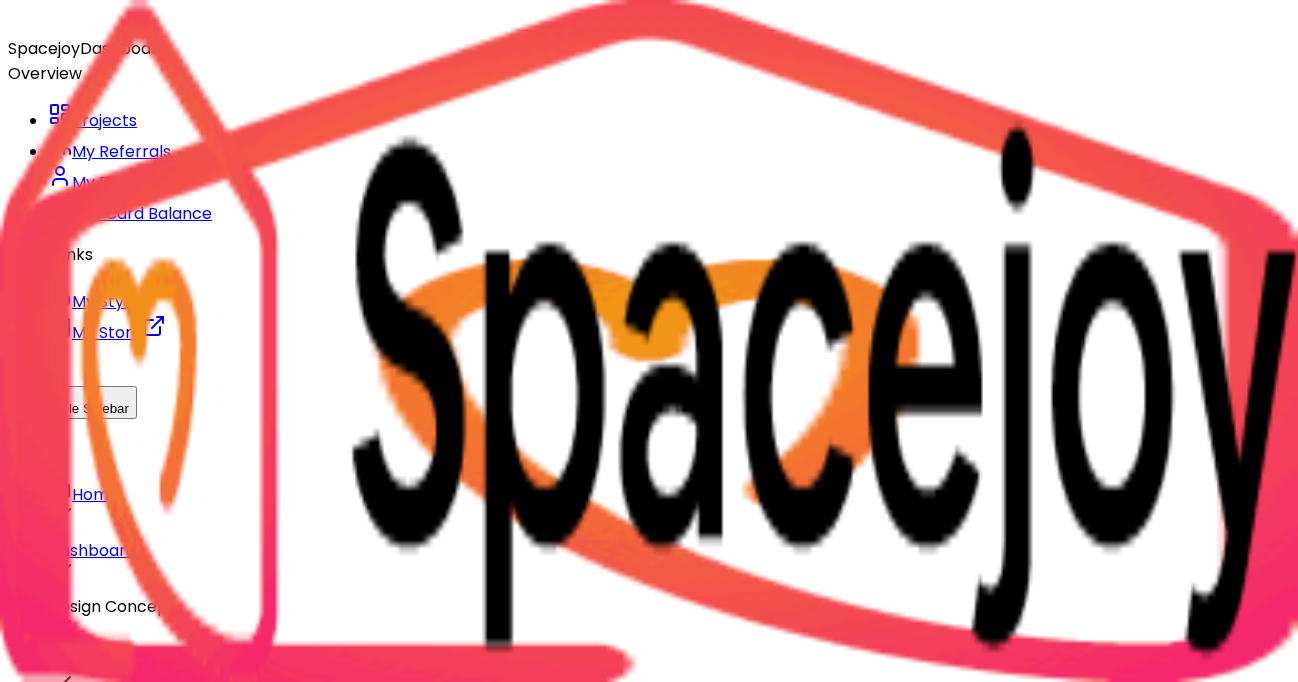 click at bounding box center [4344, 1385] 